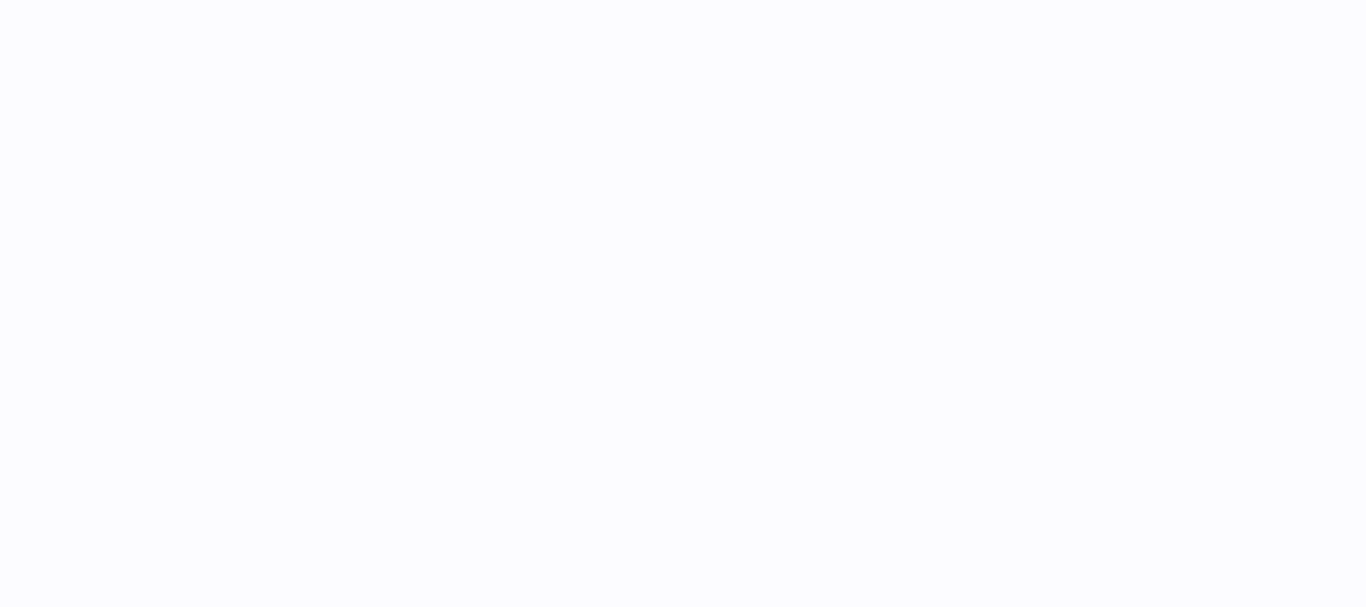 scroll, scrollTop: 0, scrollLeft: 0, axis: both 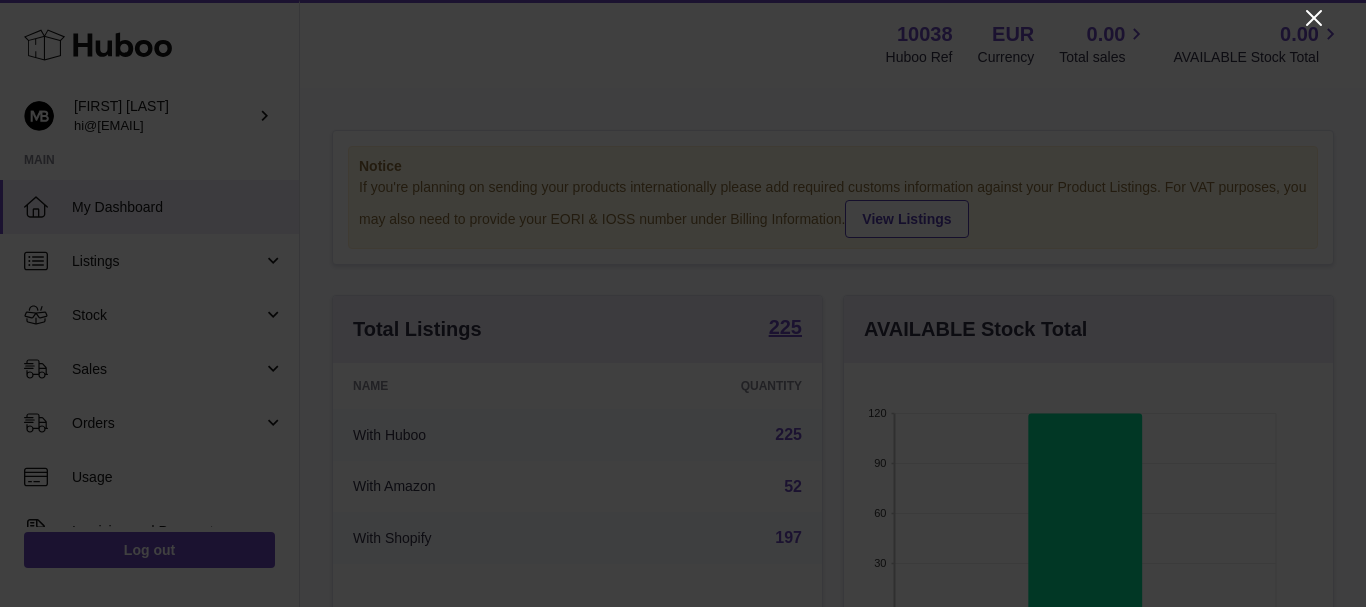 drag, startPoint x: 1308, startPoint y: 18, endPoint x: 1304, endPoint y: 29, distance: 11.7046995 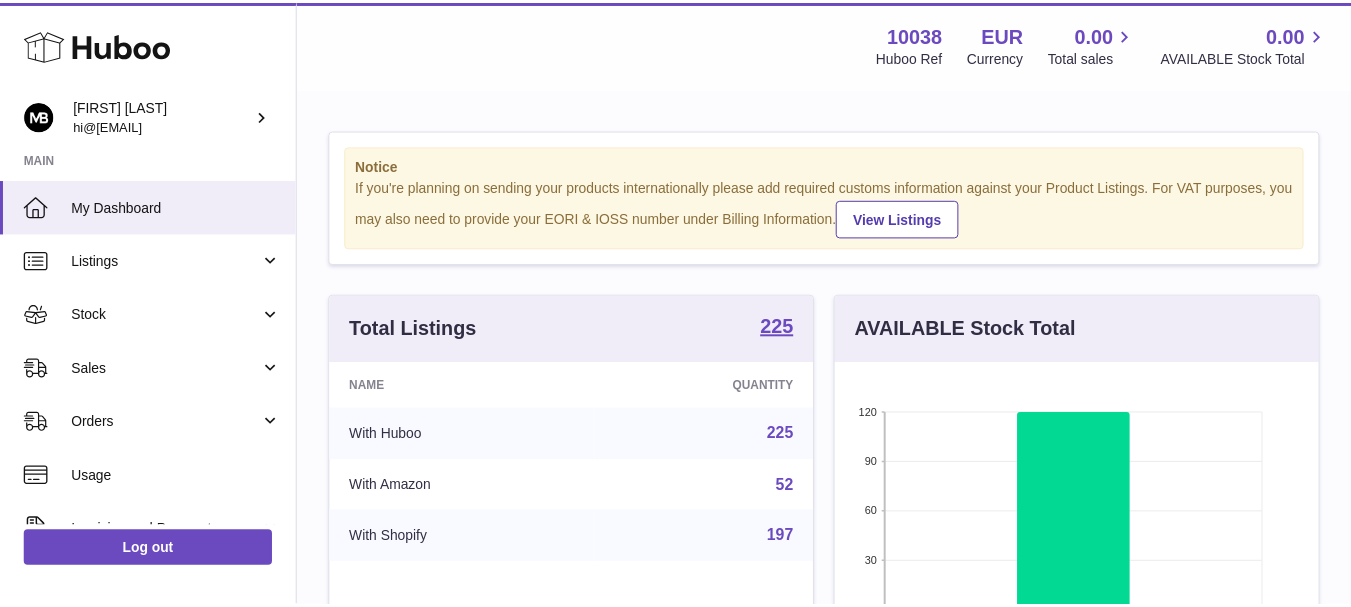 scroll, scrollTop: 312, scrollLeft: 481, axis: both 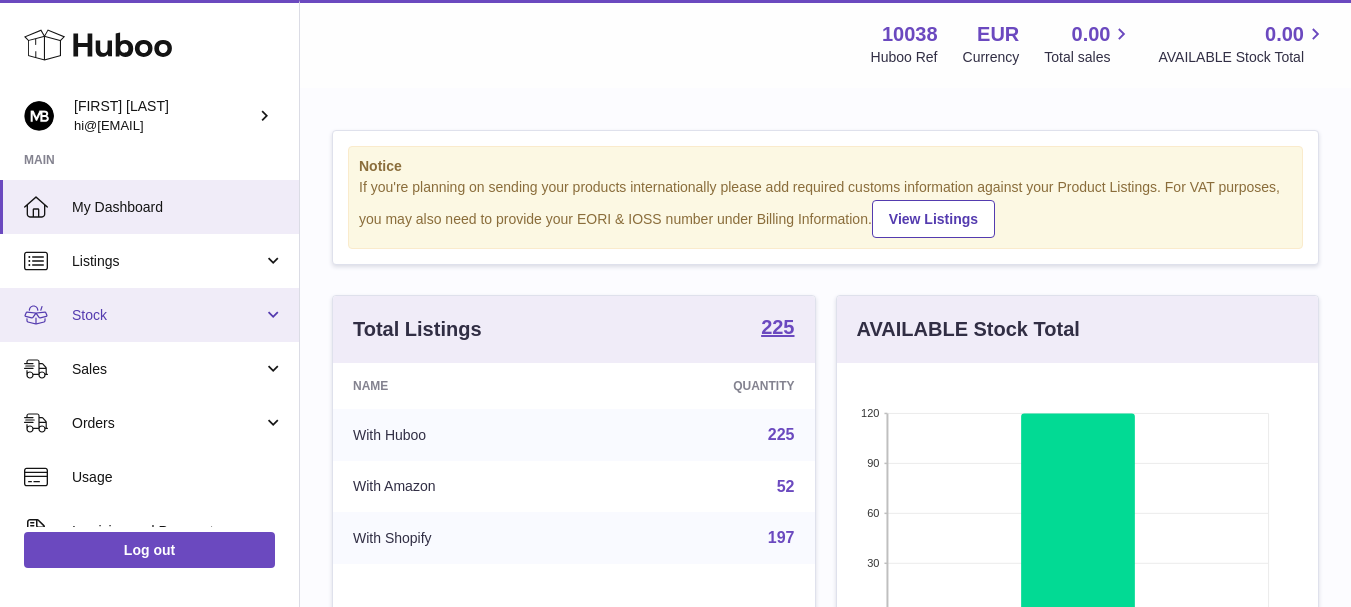 click on "Stock" at bounding box center [149, 315] 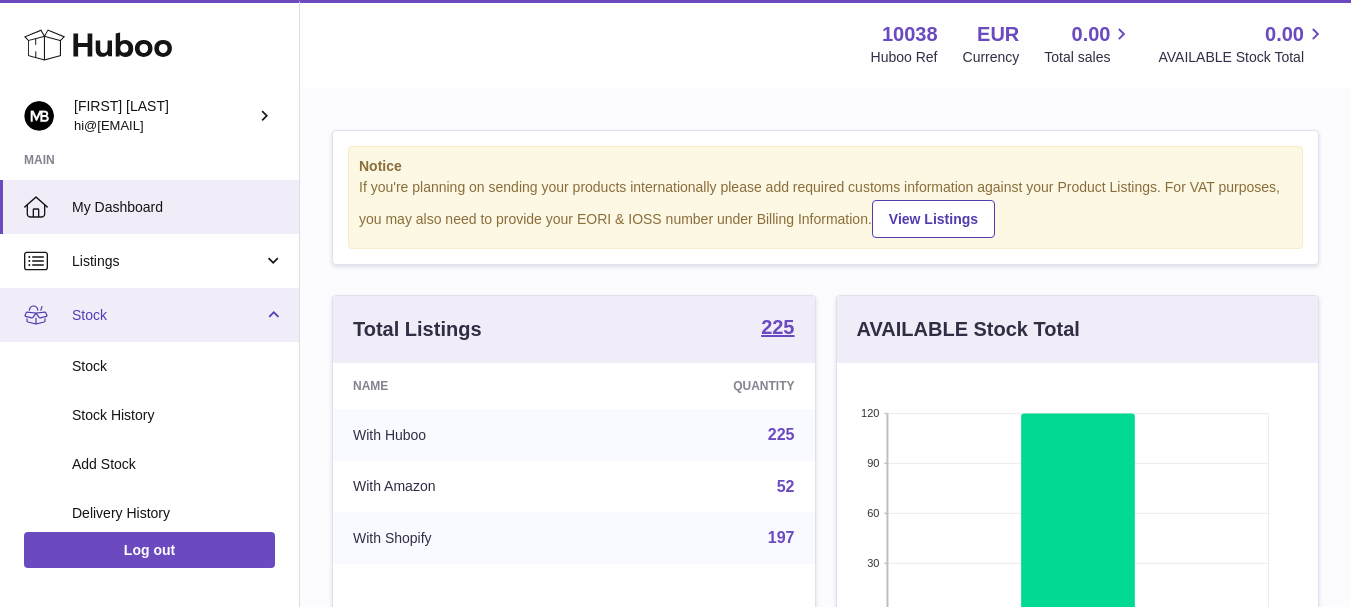 click on "Stock" at bounding box center (167, 315) 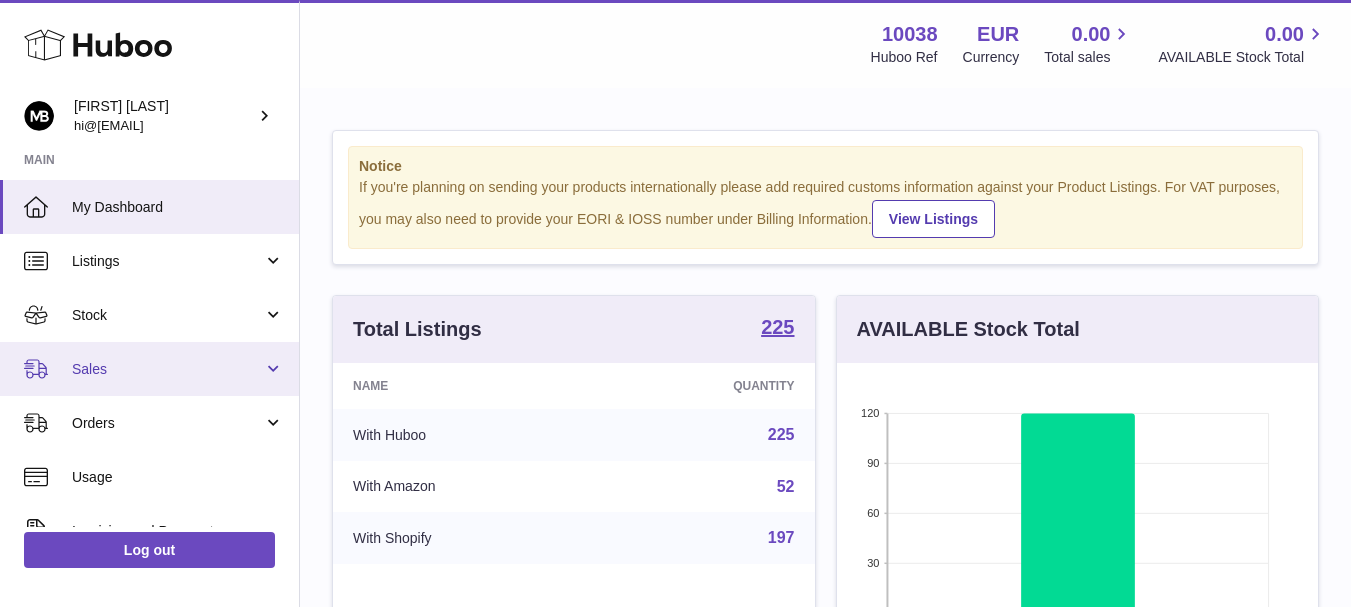 click on "Sales" at bounding box center (167, 369) 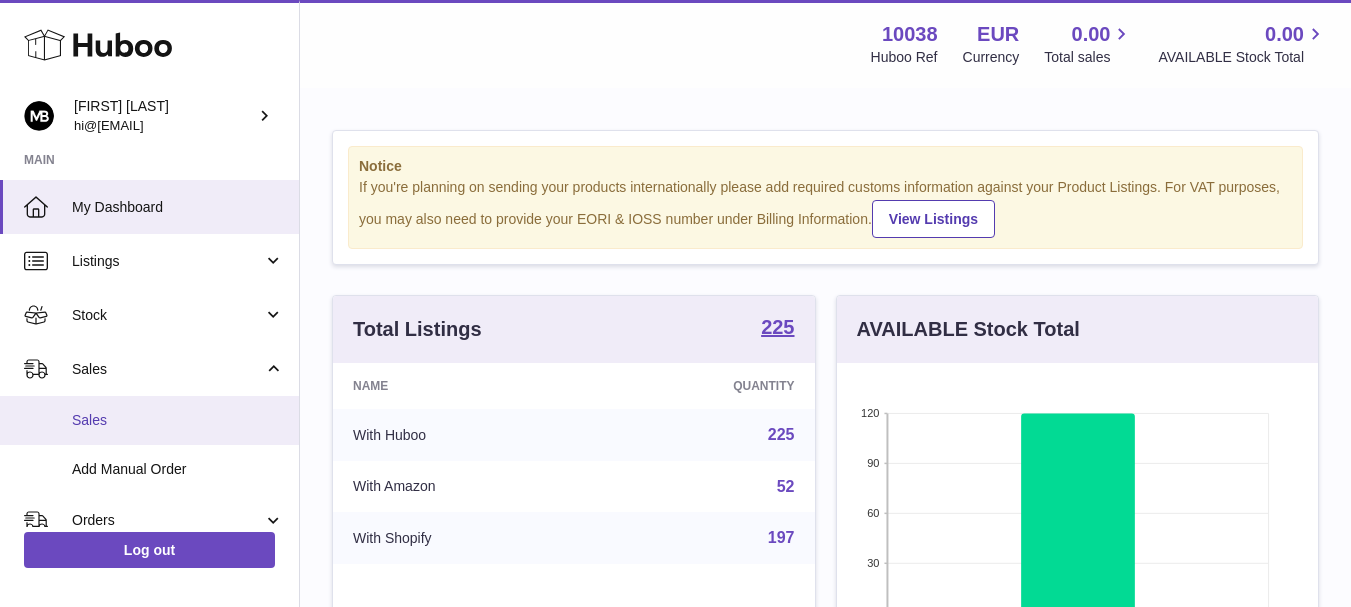 click on "Sales" at bounding box center [149, 420] 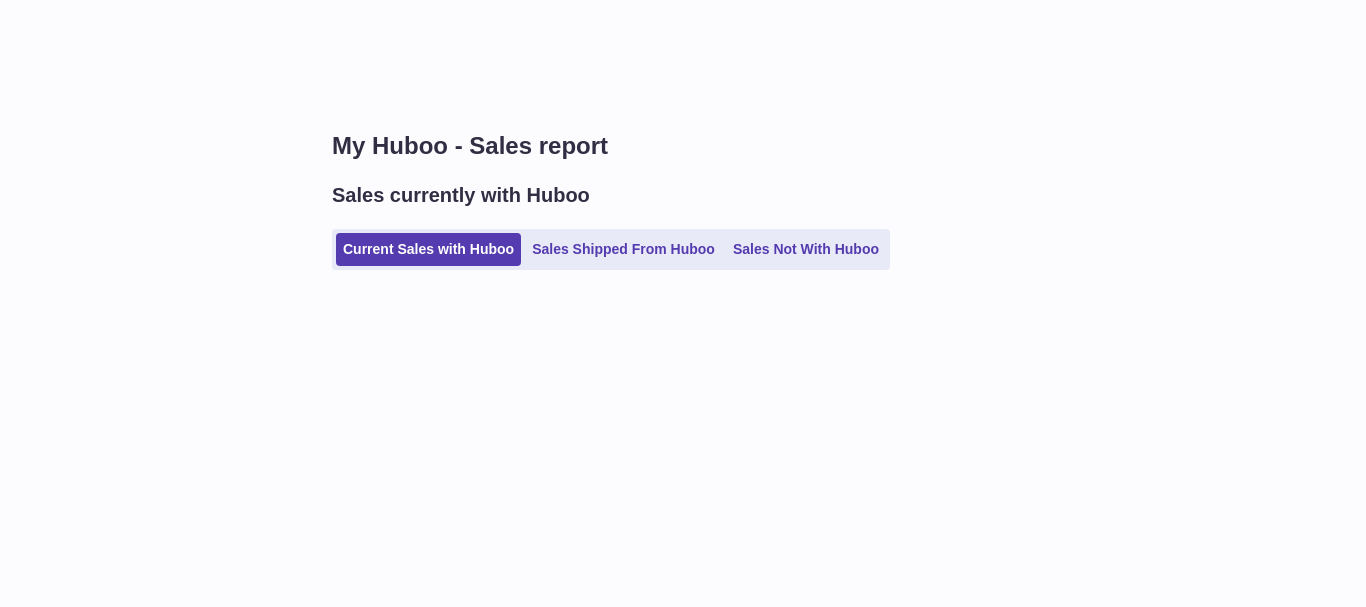 scroll, scrollTop: 0, scrollLeft: 0, axis: both 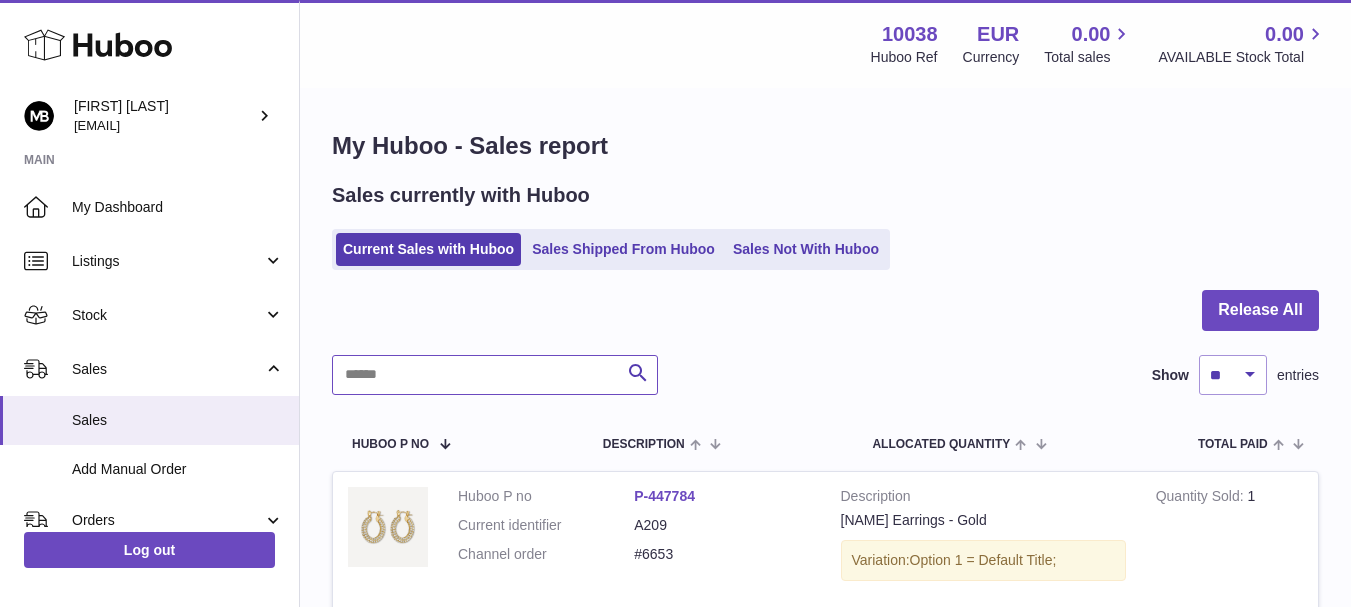 click at bounding box center (495, 375) 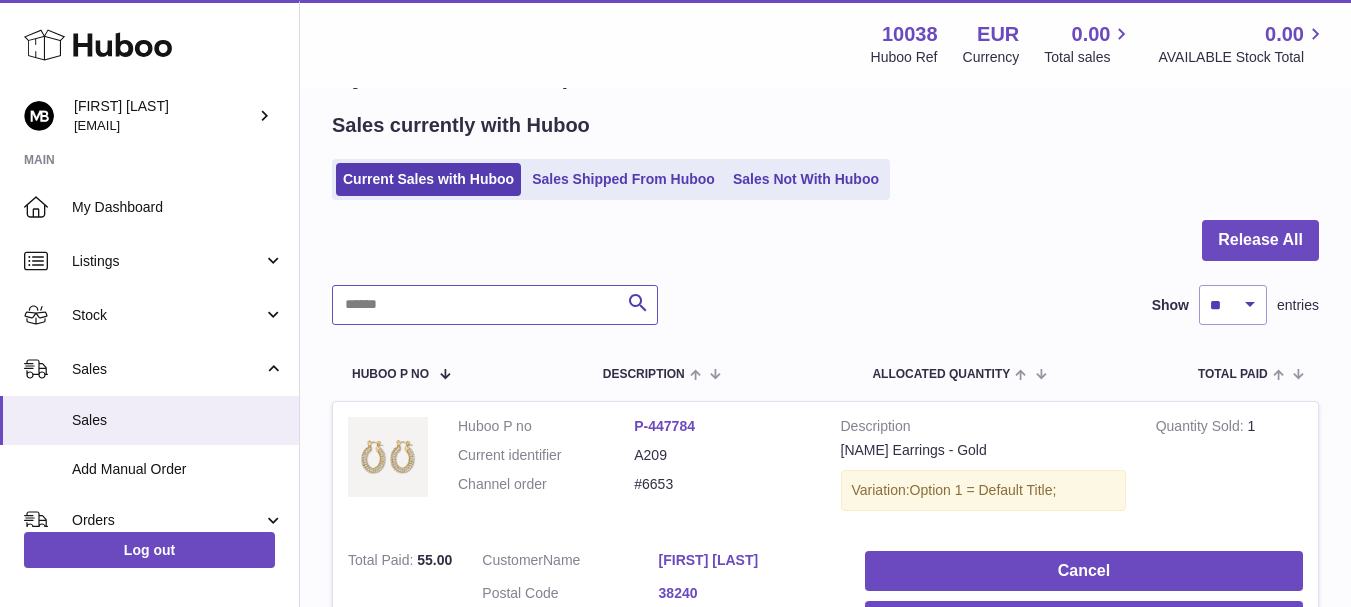 scroll, scrollTop: 0, scrollLeft: 0, axis: both 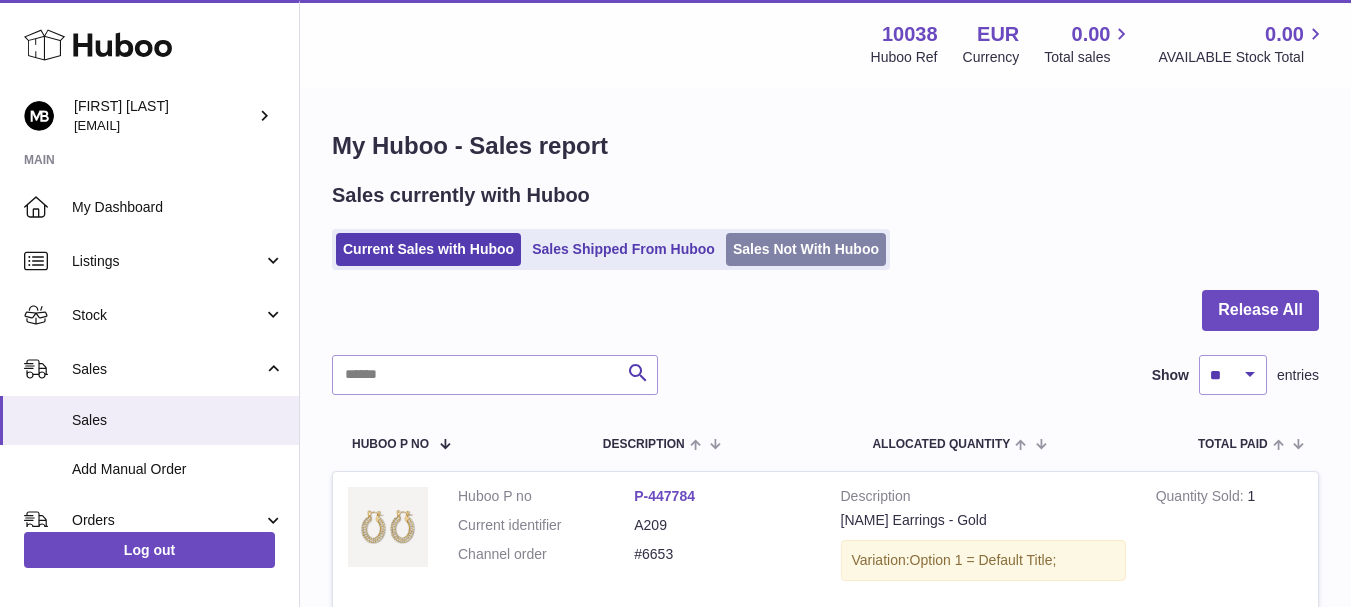 click on "Sales Not With Huboo" at bounding box center [806, 249] 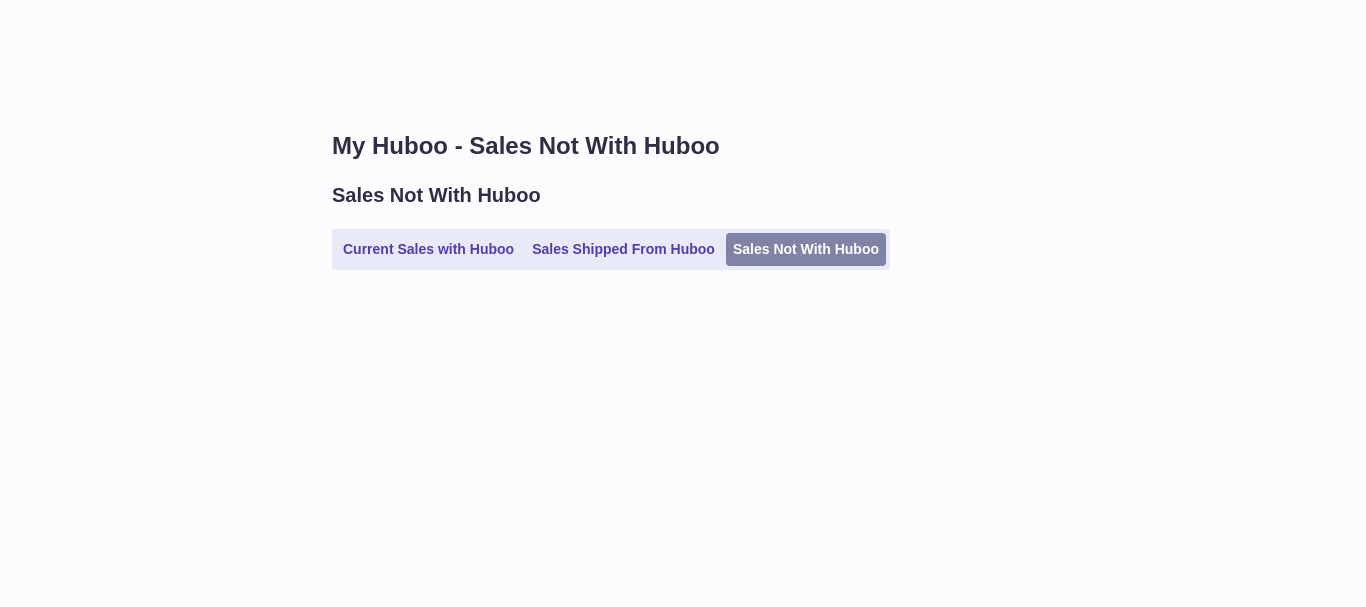 scroll, scrollTop: 0, scrollLeft: 0, axis: both 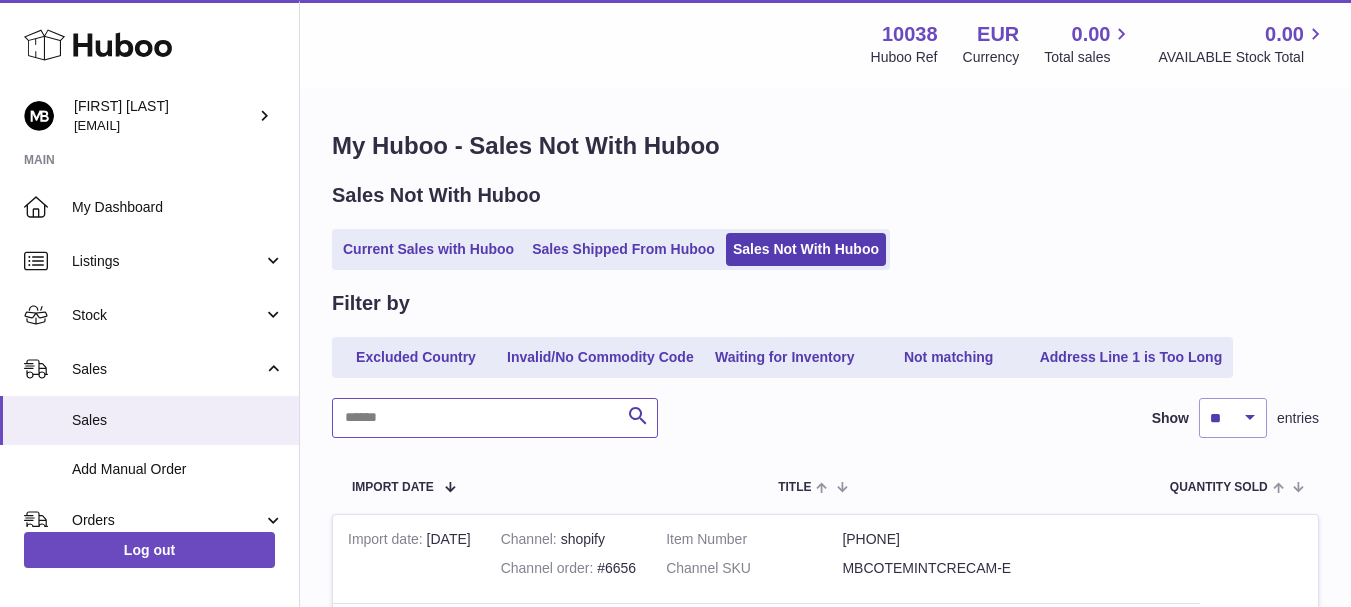 click at bounding box center (495, 418) 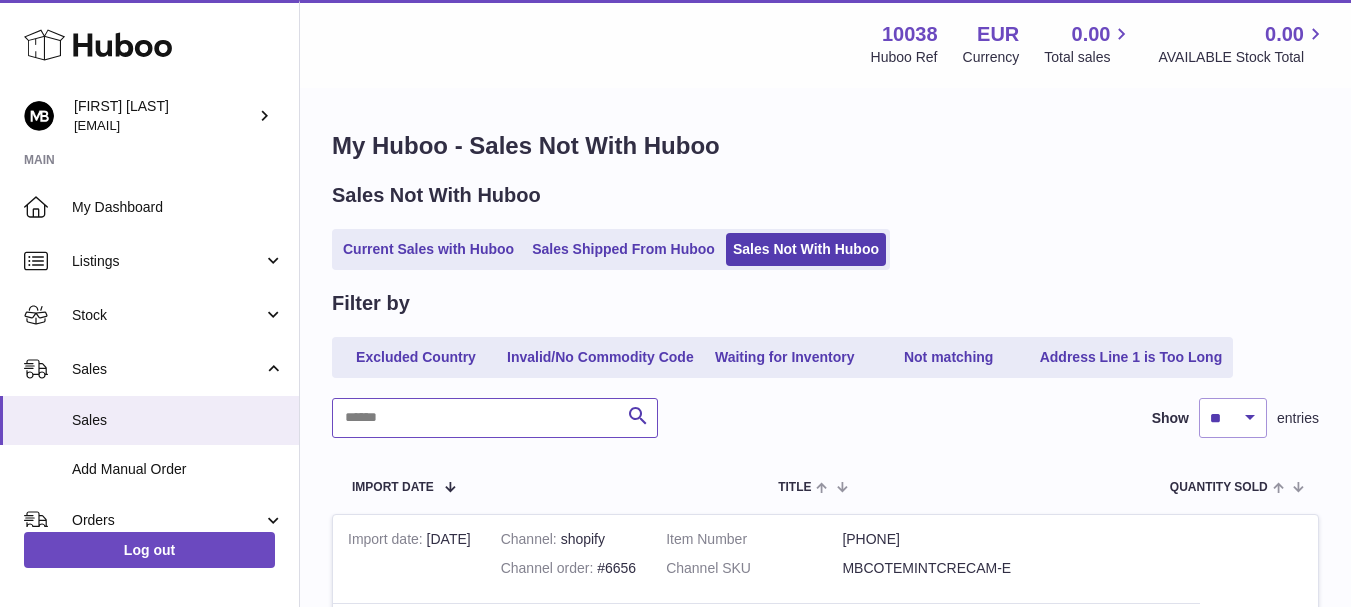 paste on "****" 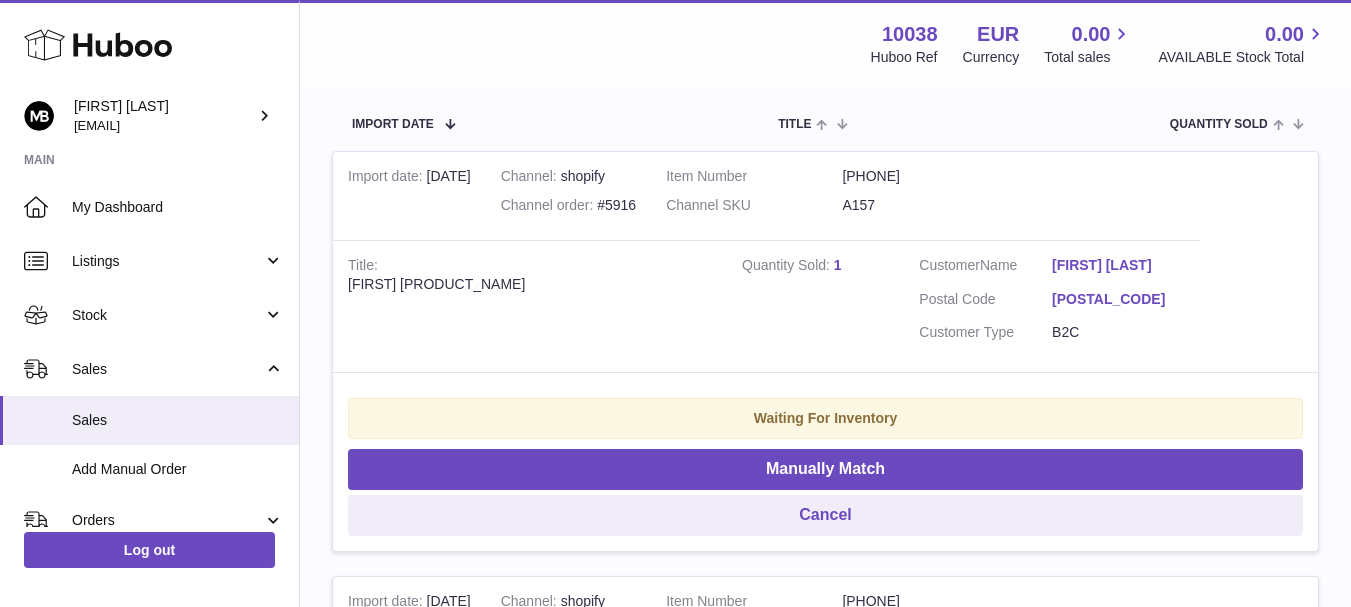 scroll, scrollTop: 400, scrollLeft: 0, axis: vertical 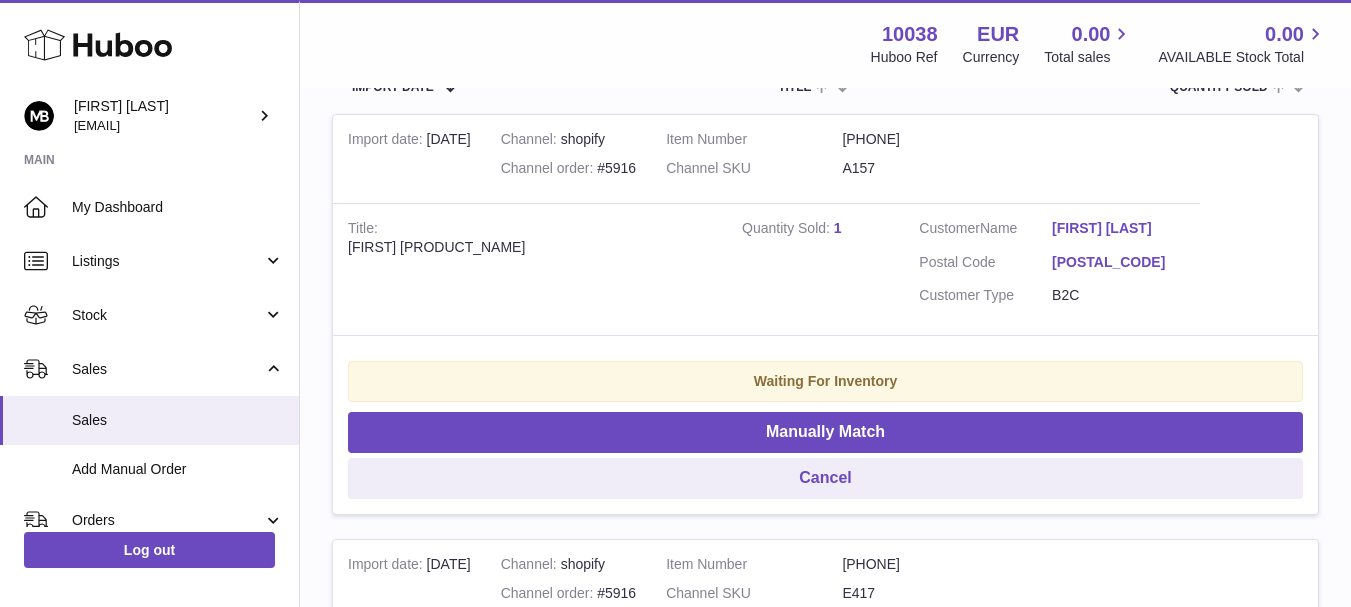 type on "****" 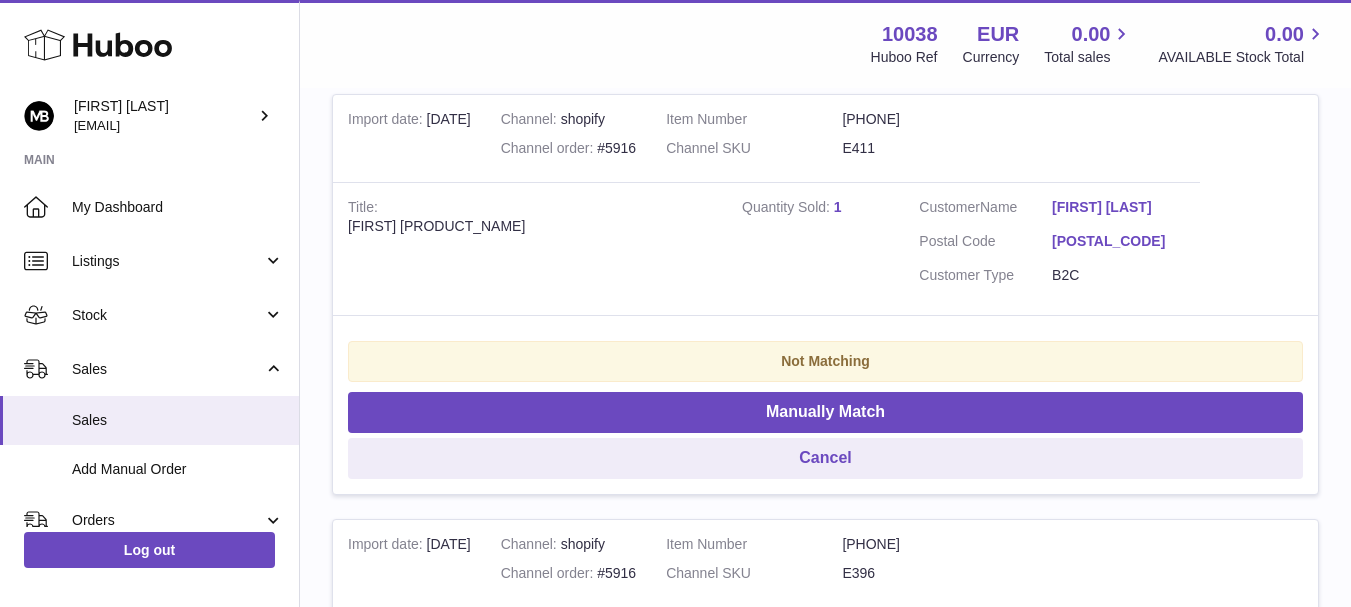 scroll, scrollTop: 1300, scrollLeft: 0, axis: vertical 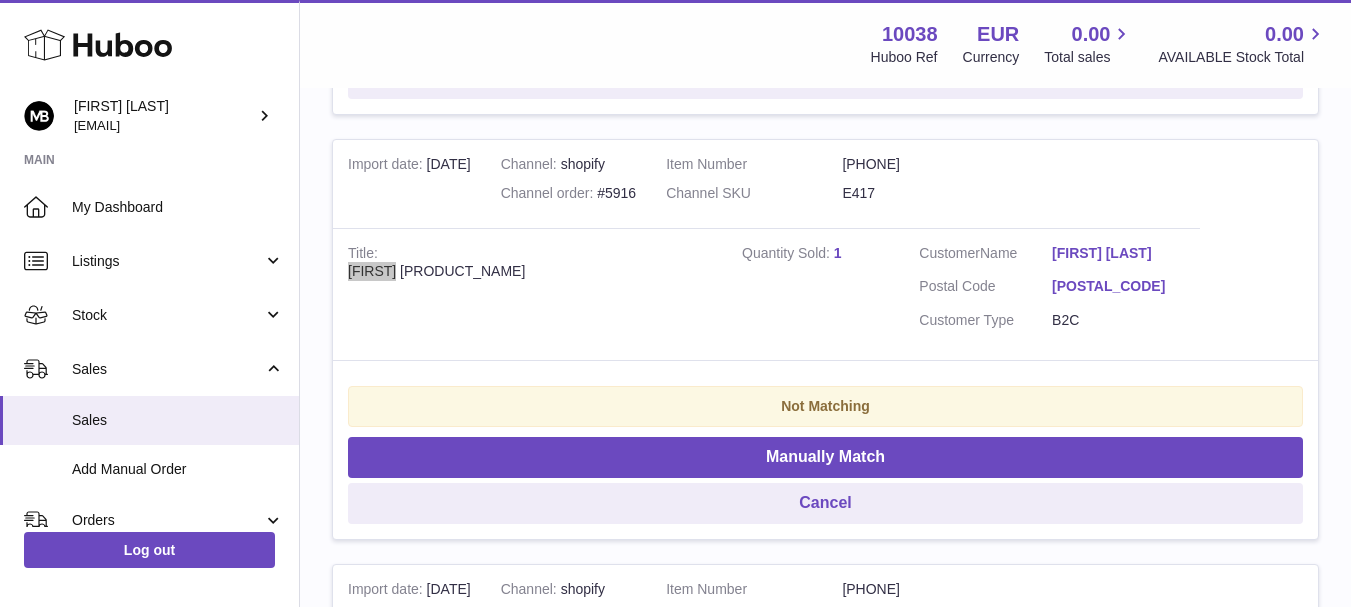 drag, startPoint x: 350, startPoint y: 268, endPoint x: 393, endPoint y: 269, distance: 43.011627 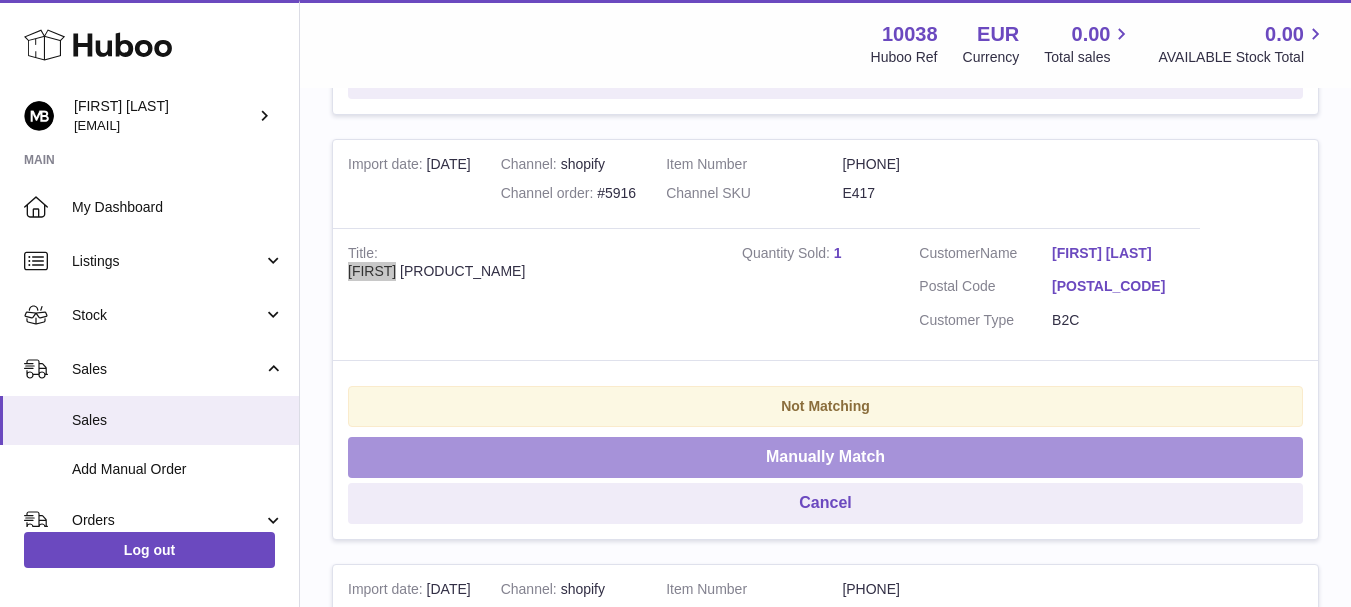drag, startPoint x: 611, startPoint y: 453, endPoint x: 606, endPoint y: 431, distance: 22.561028 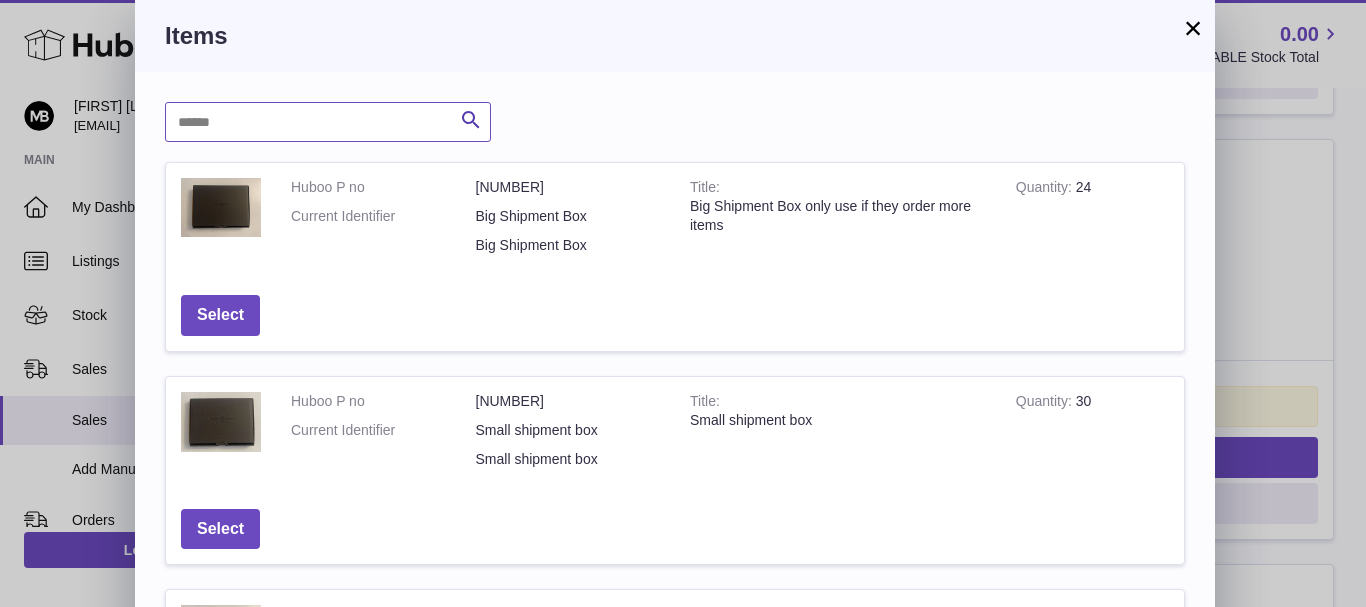 click at bounding box center (328, 122) 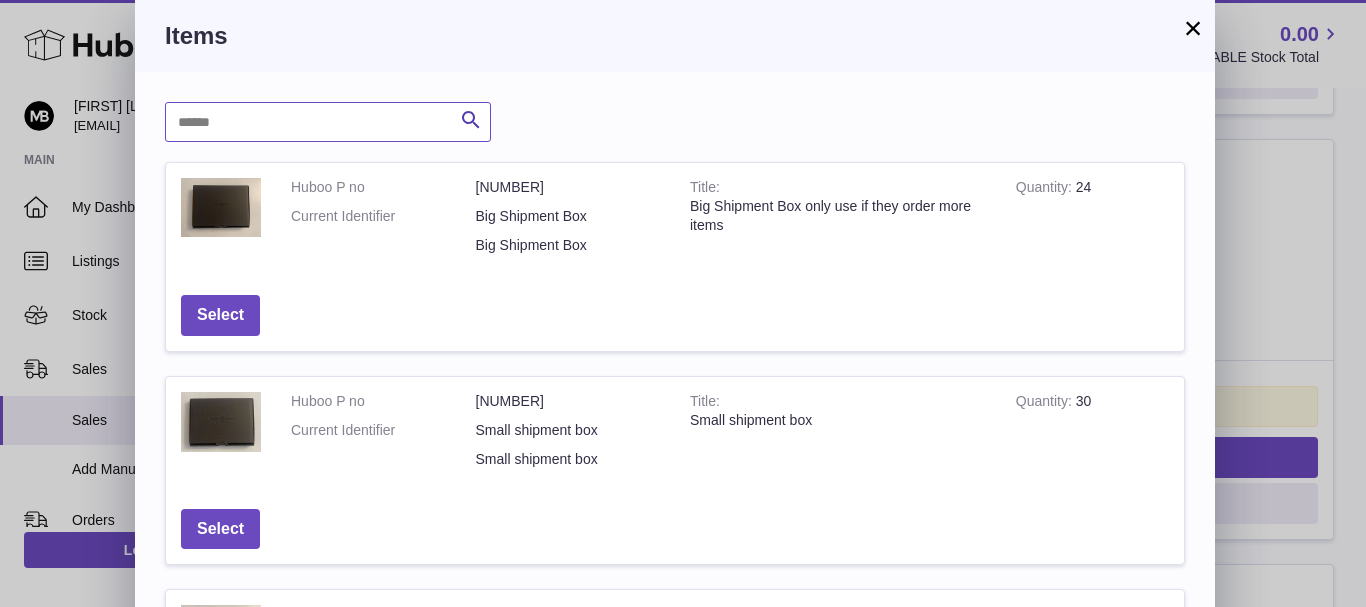 paste on "*******" 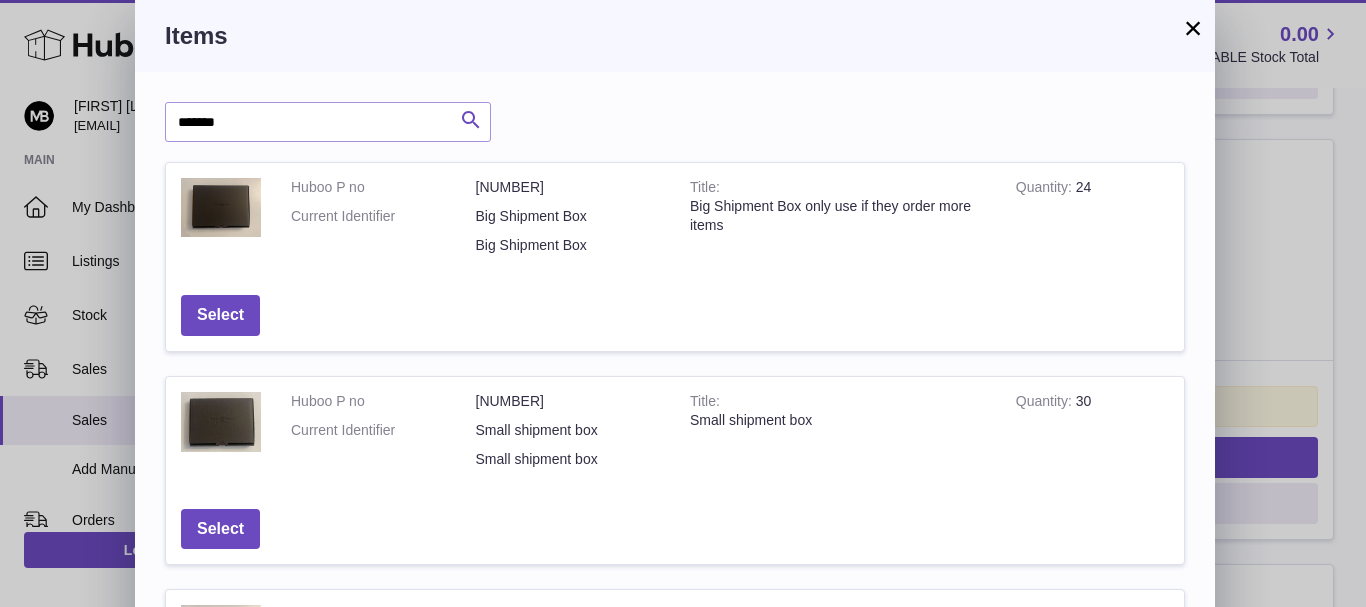 click at bounding box center [471, 120] 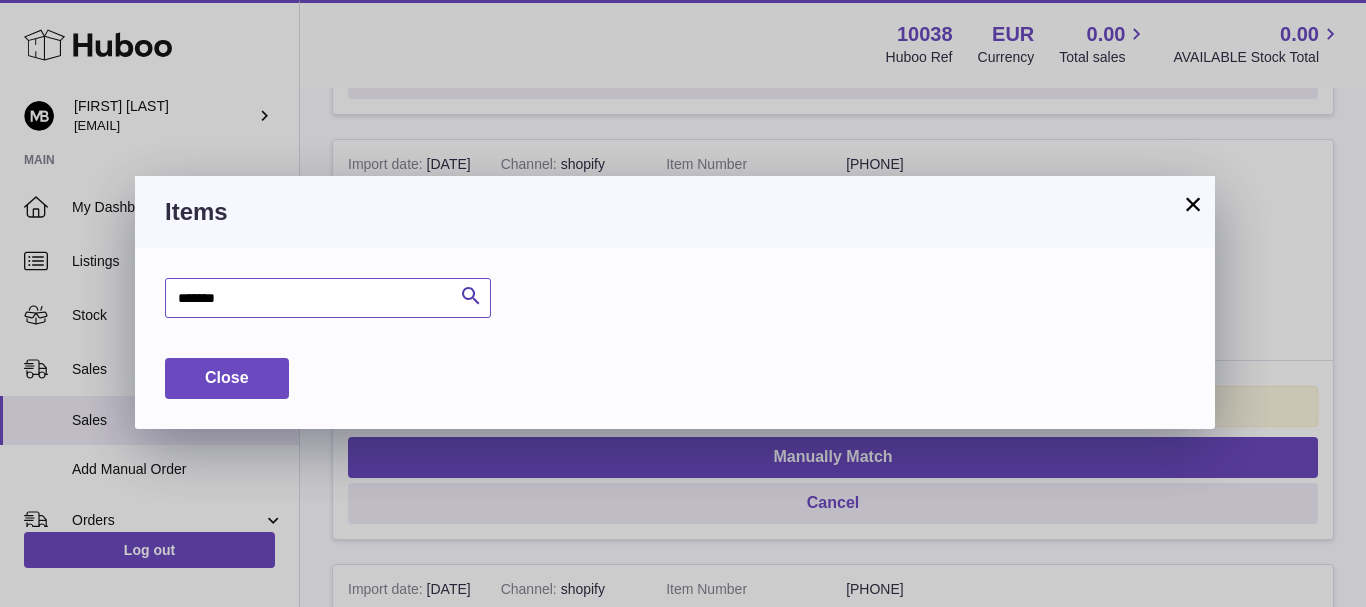 click on "[NUMBER]" at bounding box center [675, 338] 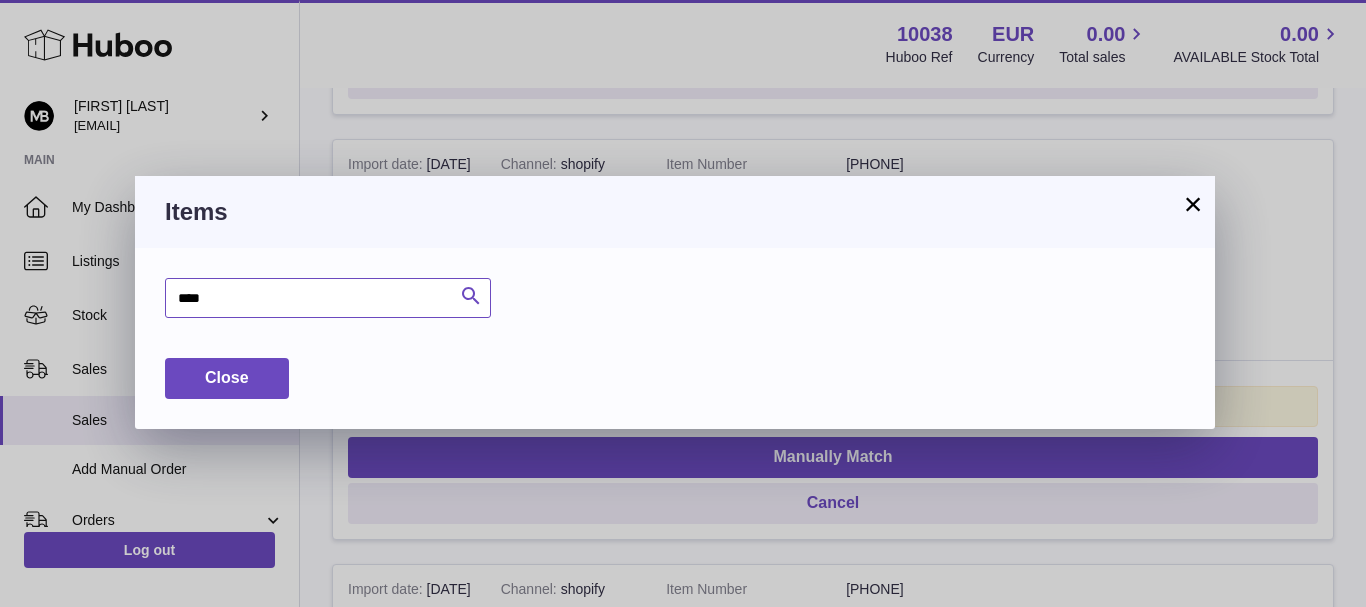 type on "****" 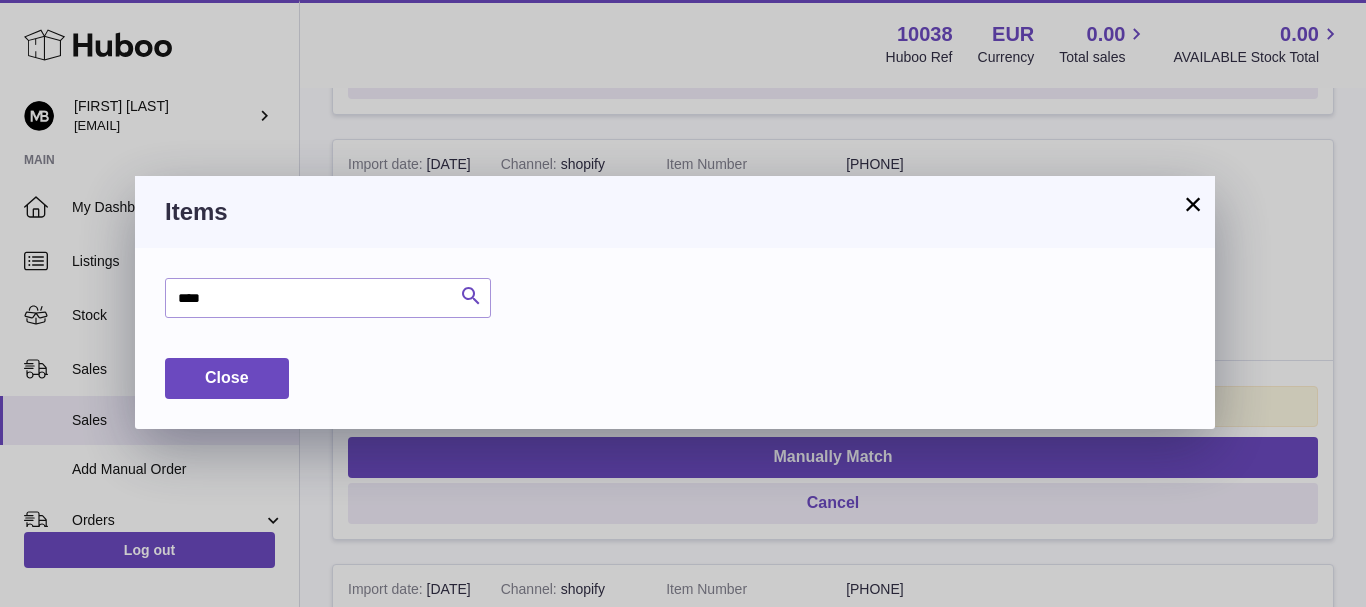 click at bounding box center (471, 296) 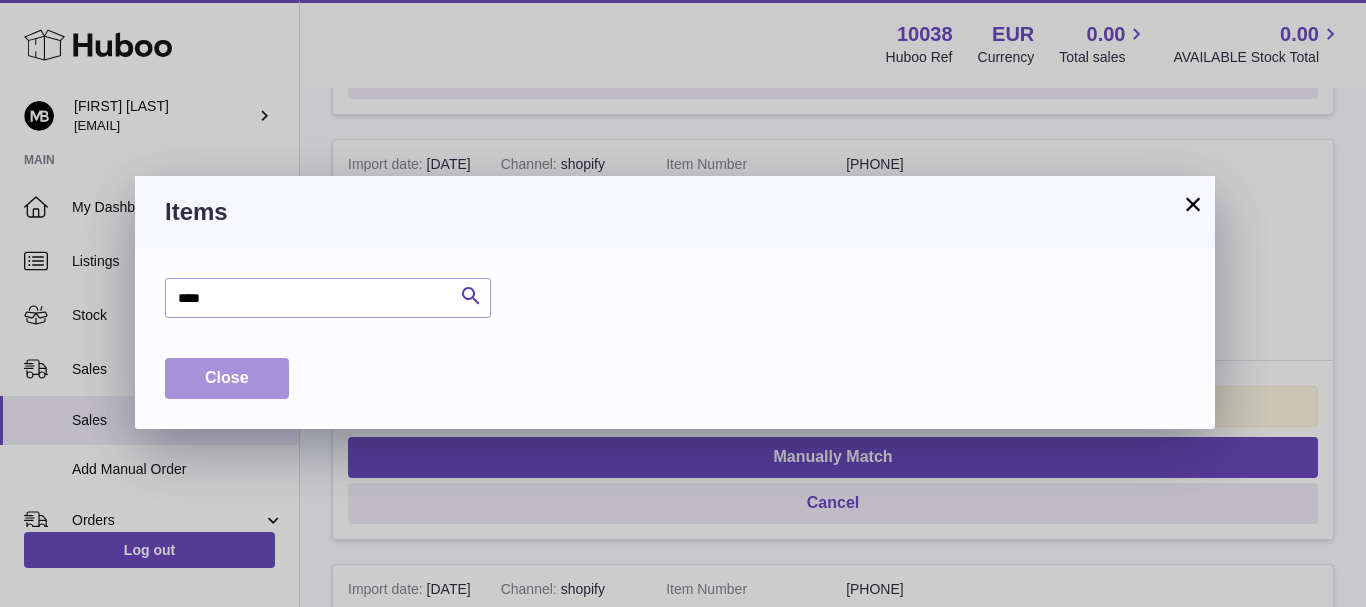 click on "Close" at bounding box center [227, 378] 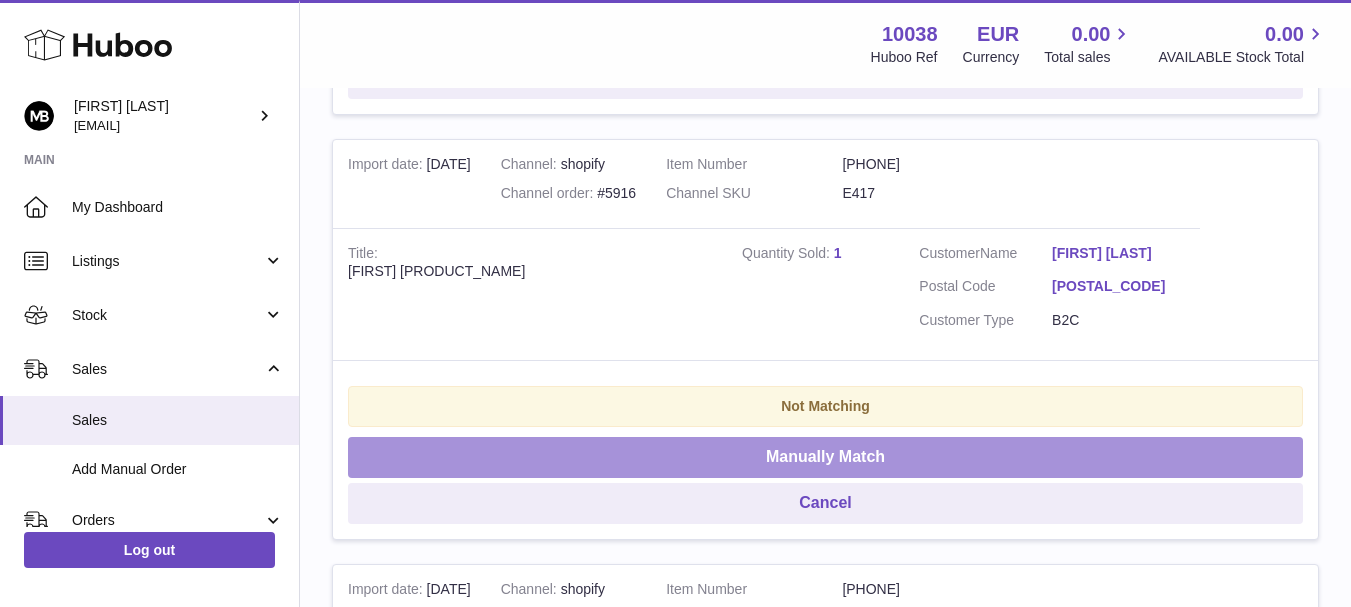 click on "Manually Match" at bounding box center (825, 457) 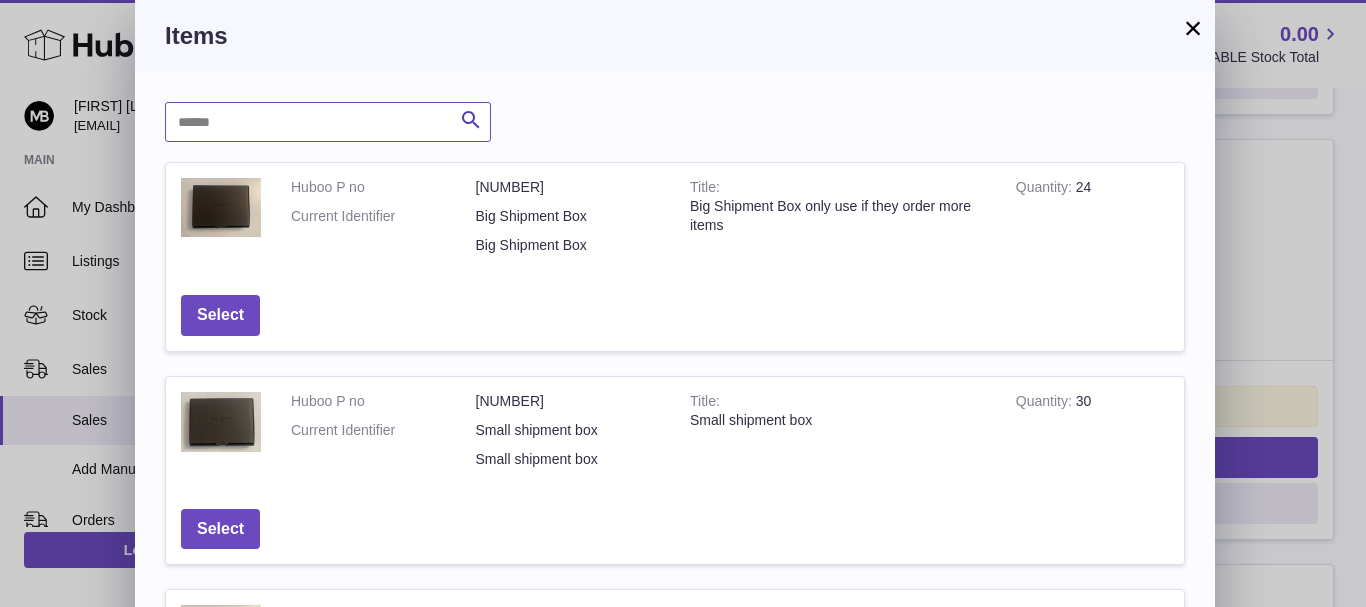 click at bounding box center [328, 122] 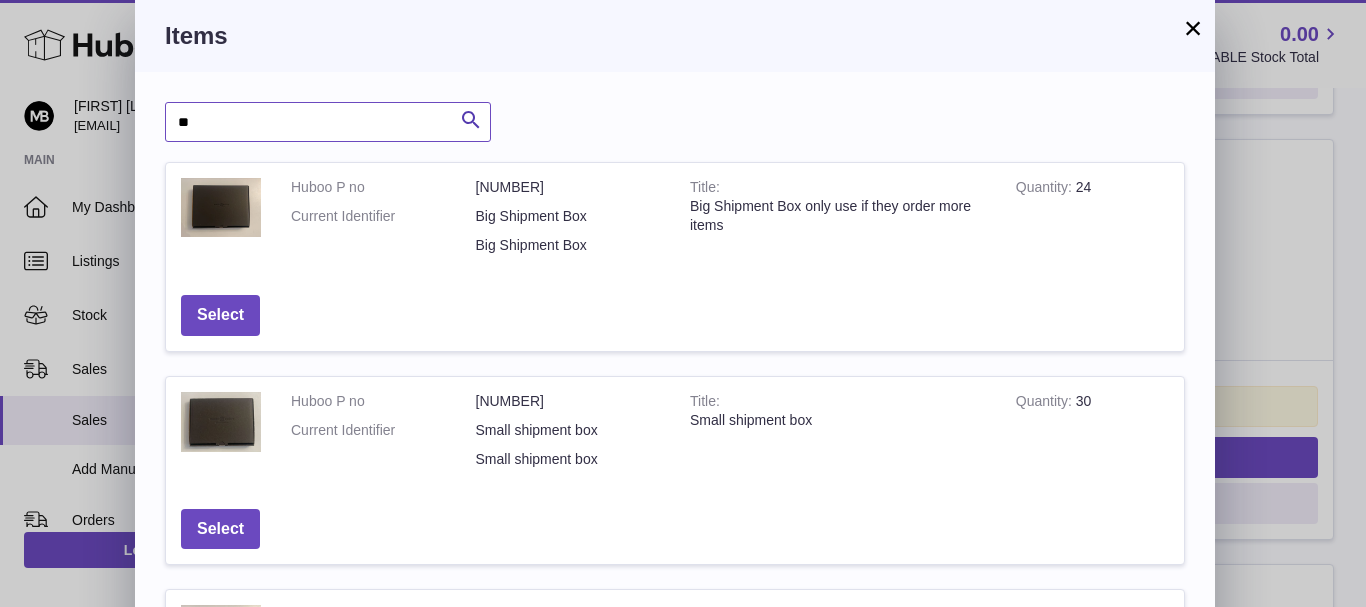 type on "*" 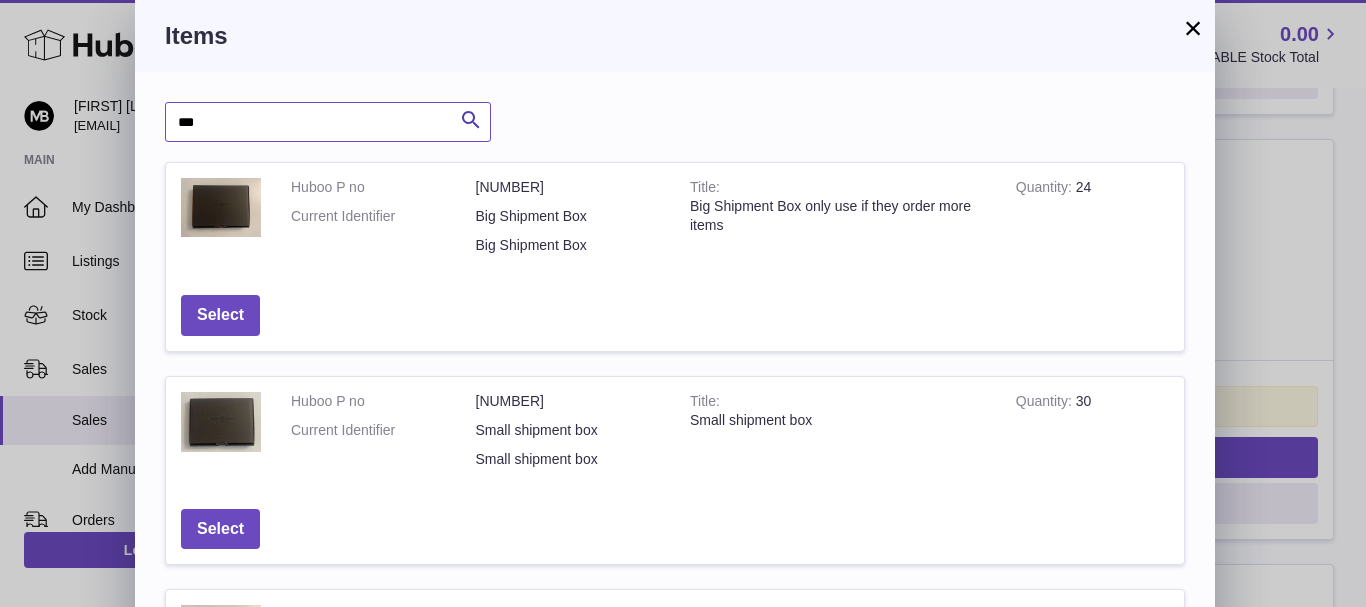 type on "***" 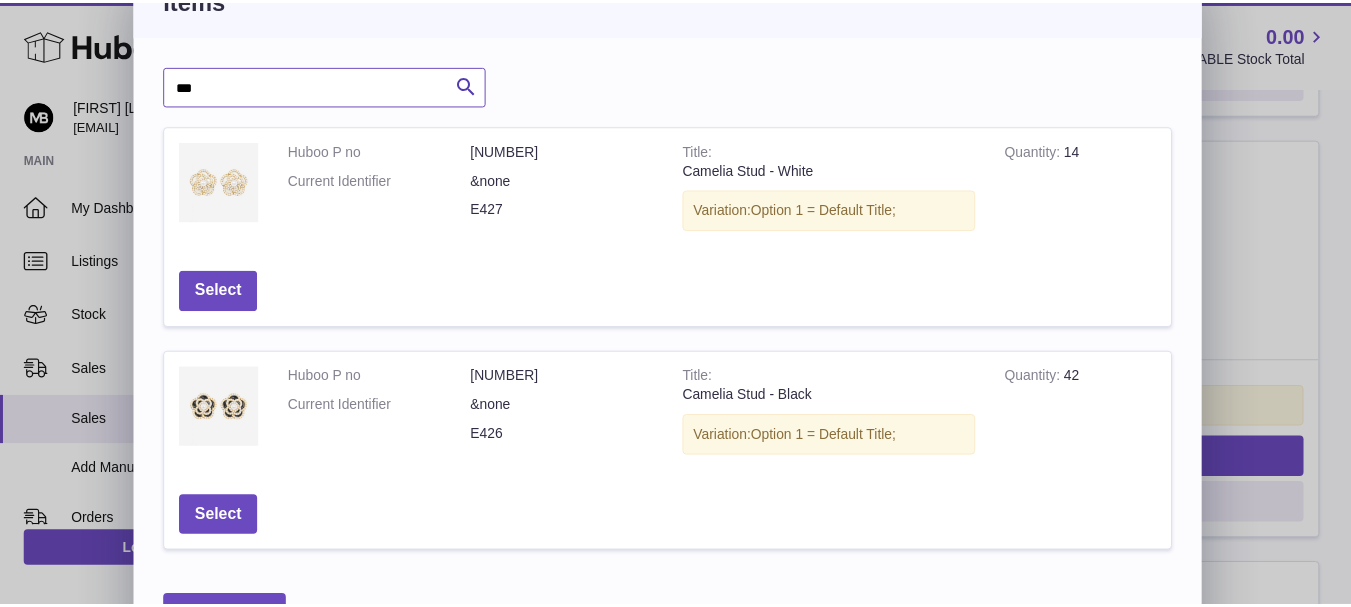 scroll, scrollTop: 0, scrollLeft: 0, axis: both 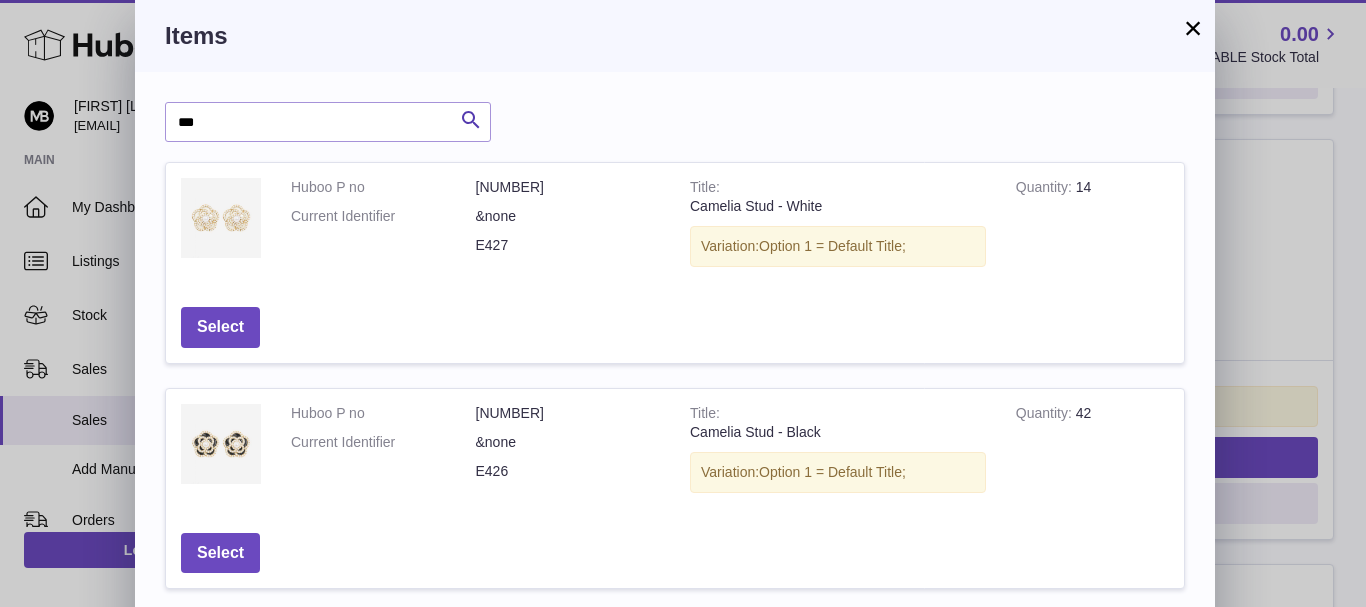 click on "Items" at bounding box center [675, 36] 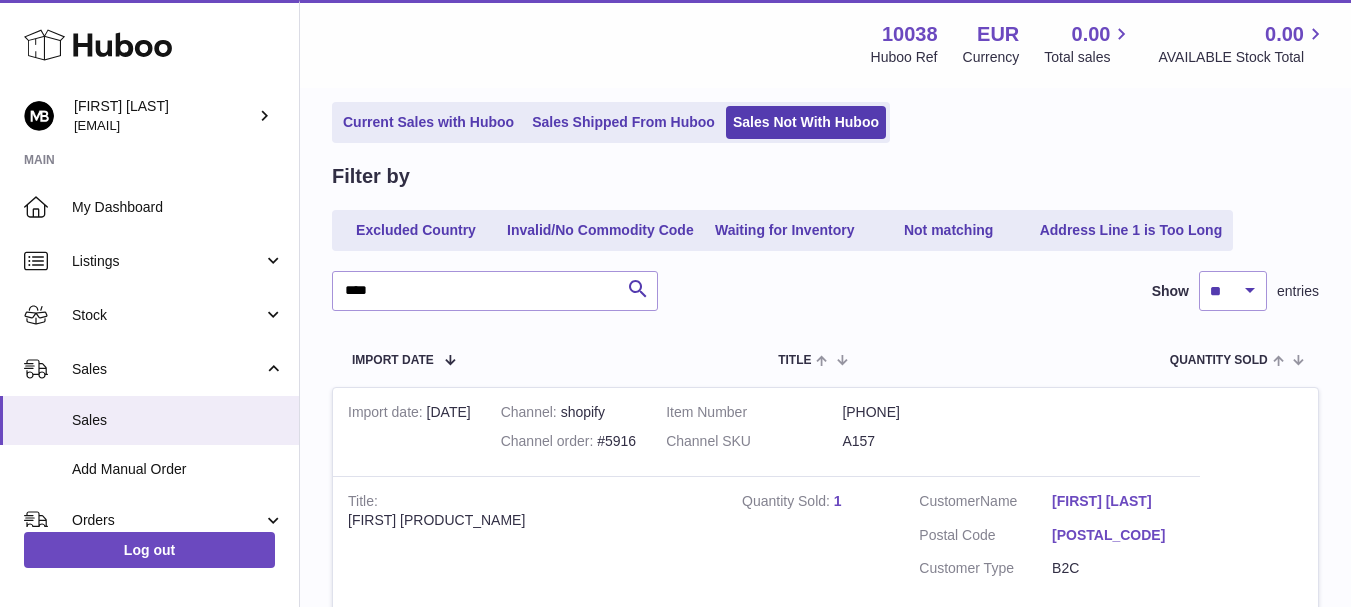 scroll, scrollTop: 0, scrollLeft: 0, axis: both 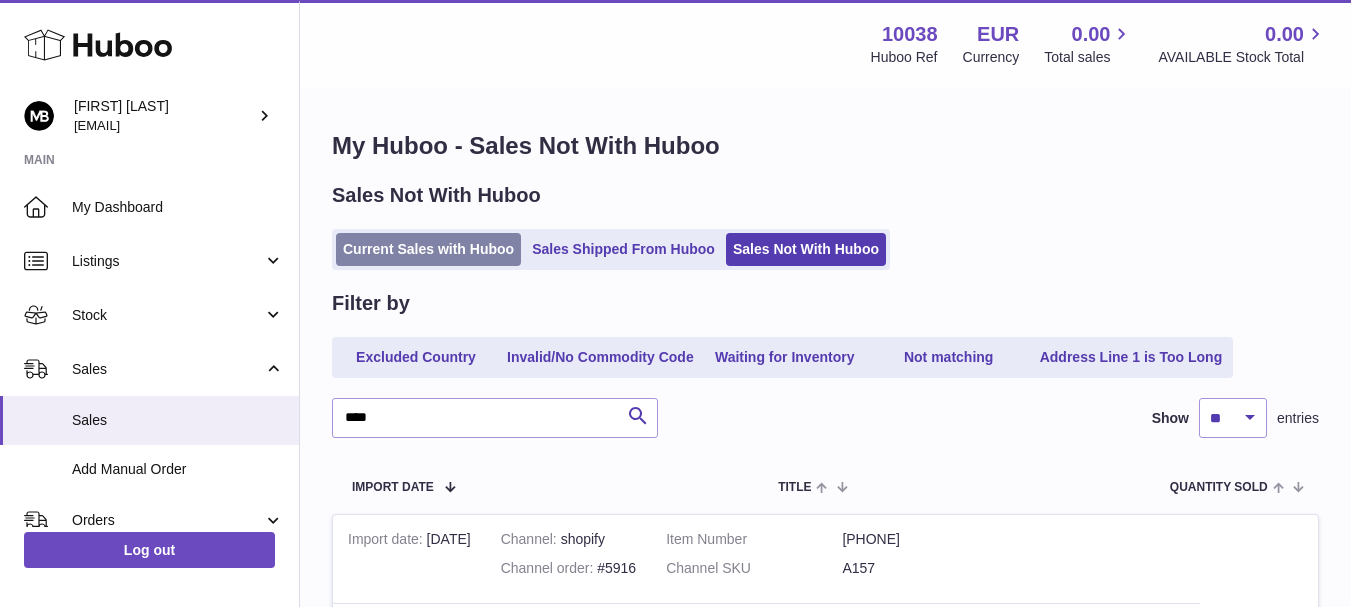click on "Current Sales with Huboo" at bounding box center (428, 249) 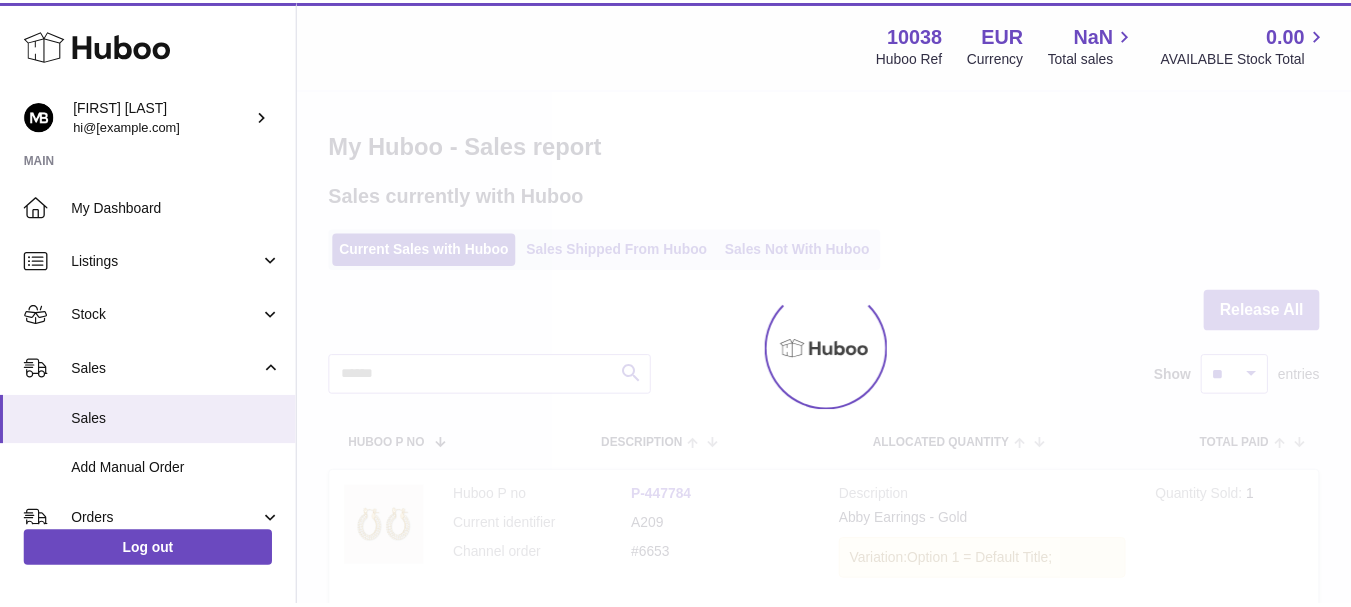 scroll, scrollTop: 0, scrollLeft: 0, axis: both 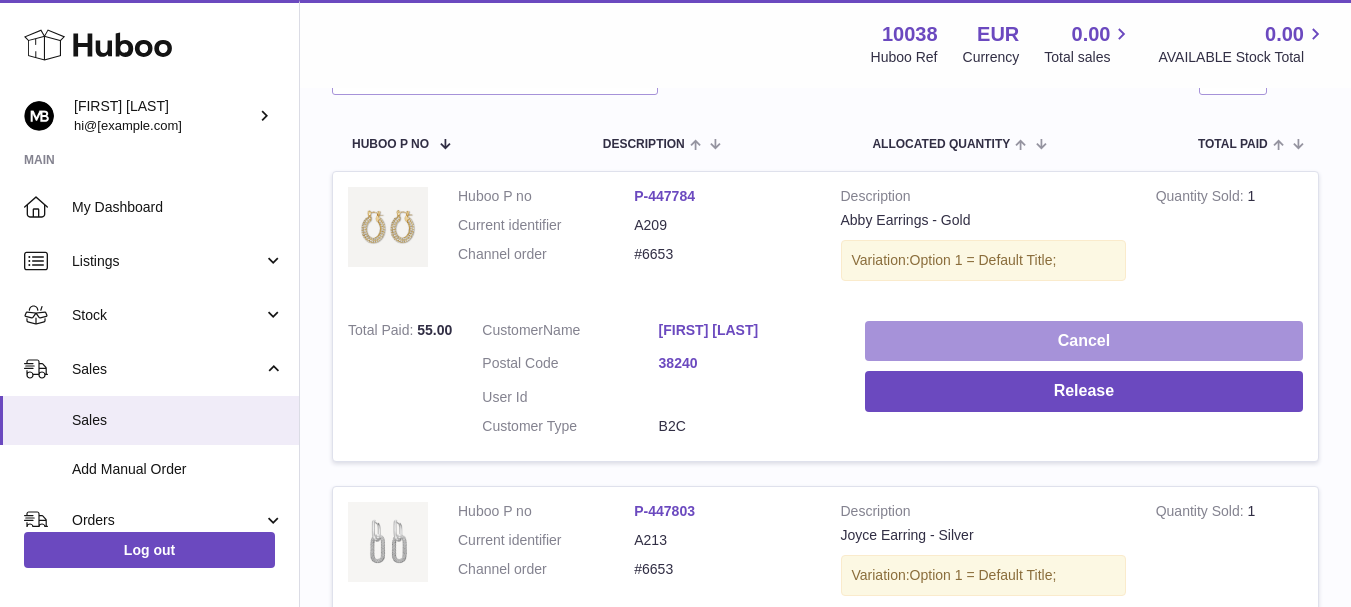 click on "Cancel" at bounding box center (1084, 341) 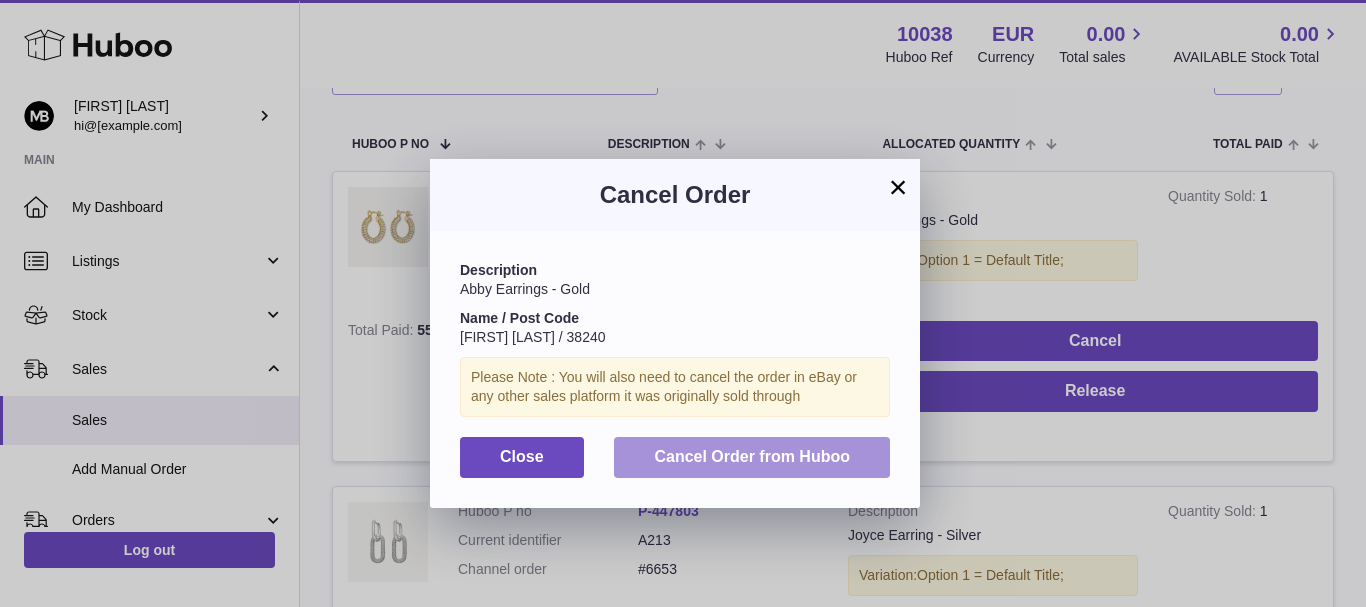click on "Cancel Order from Huboo" at bounding box center [752, 456] 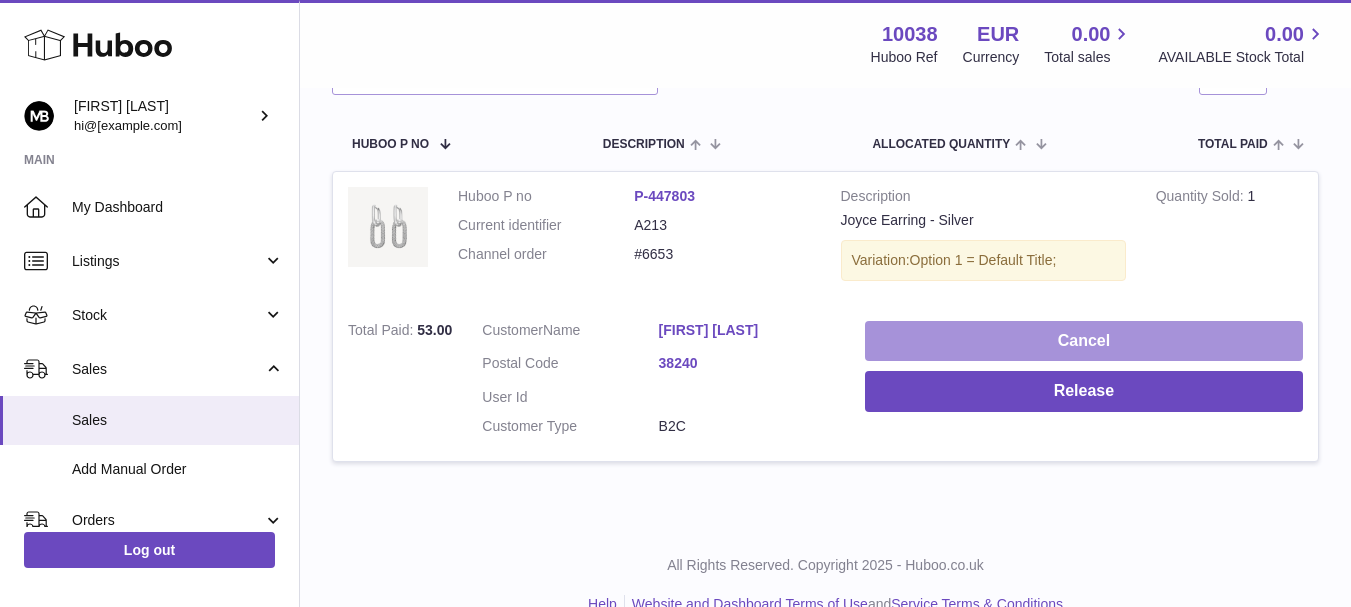 click on "Cancel" at bounding box center [1084, 341] 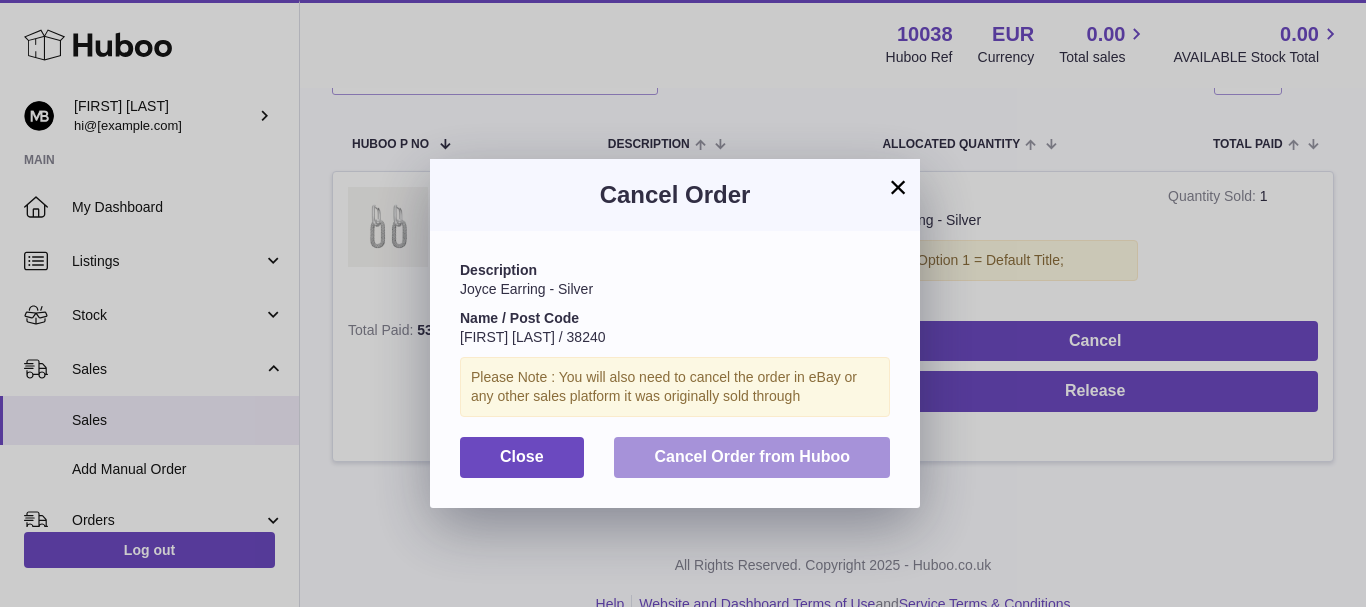 click on "Cancel Order from Huboo" at bounding box center [752, 456] 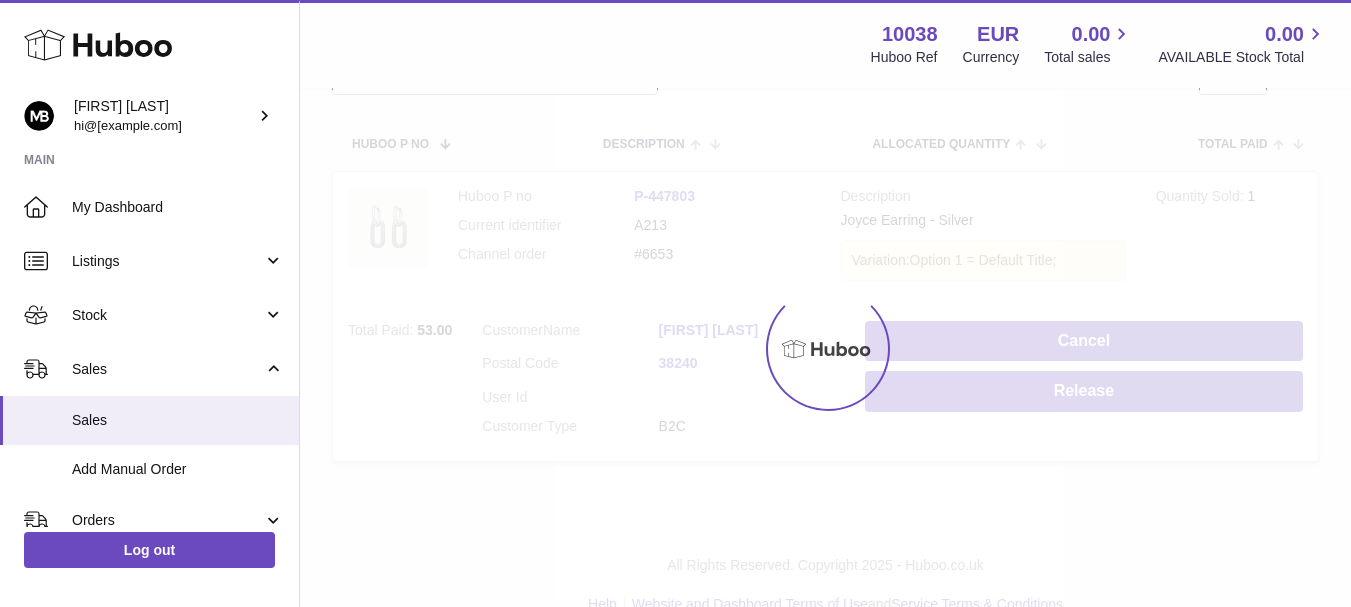 scroll, scrollTop: 22, scrollLeft: 0, axis: vertical 